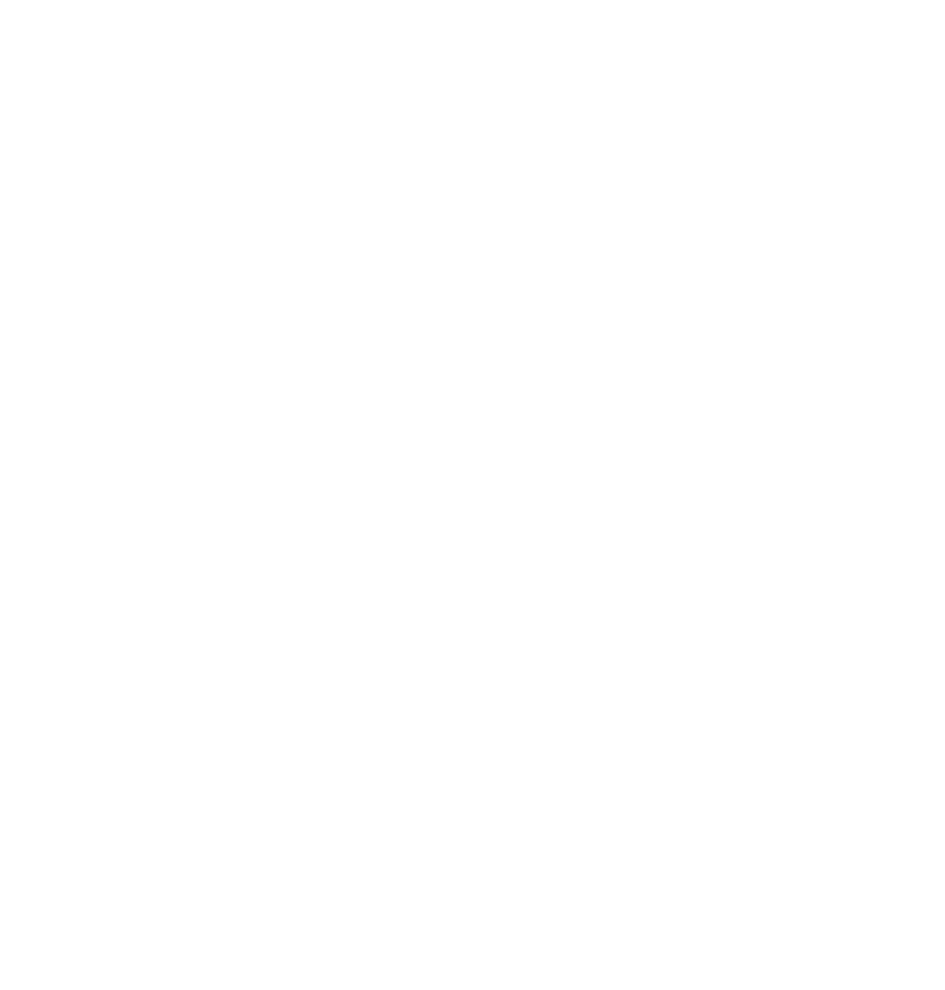 scroll, scrollTop: 0, scrollLeft: 0, axis: both 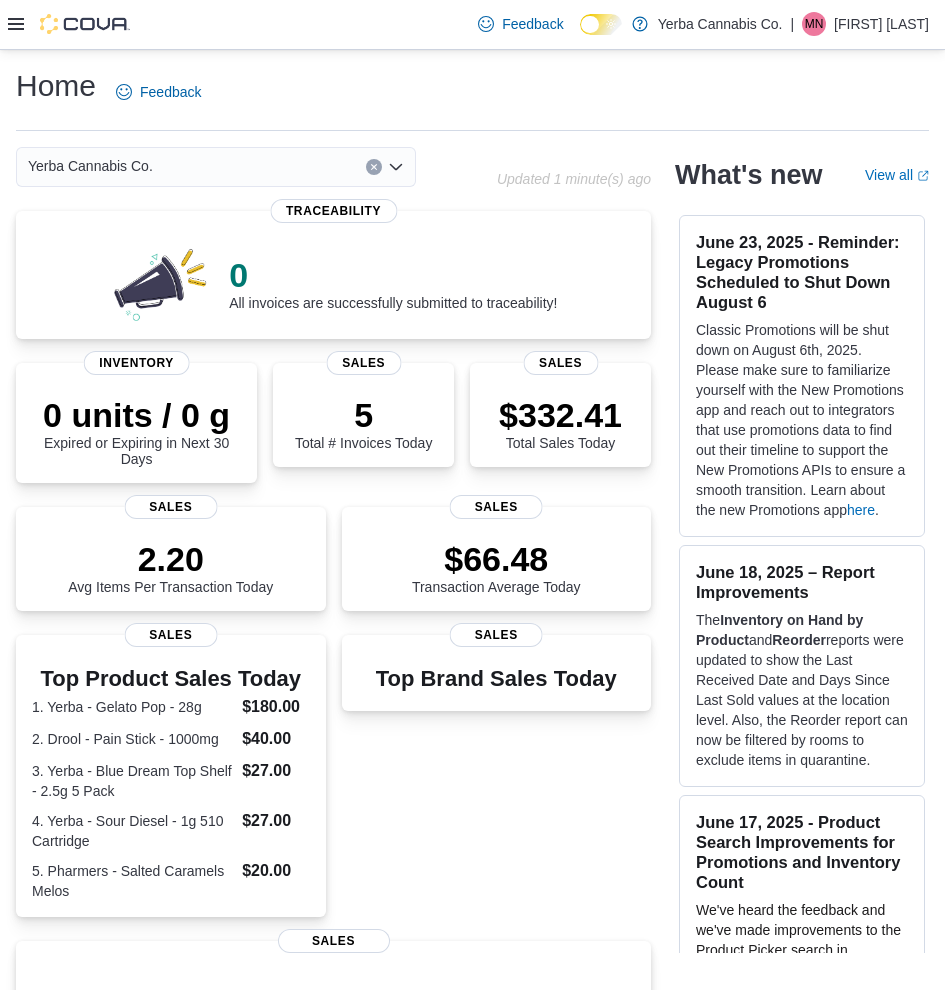 click at bounding box center (69, 24) 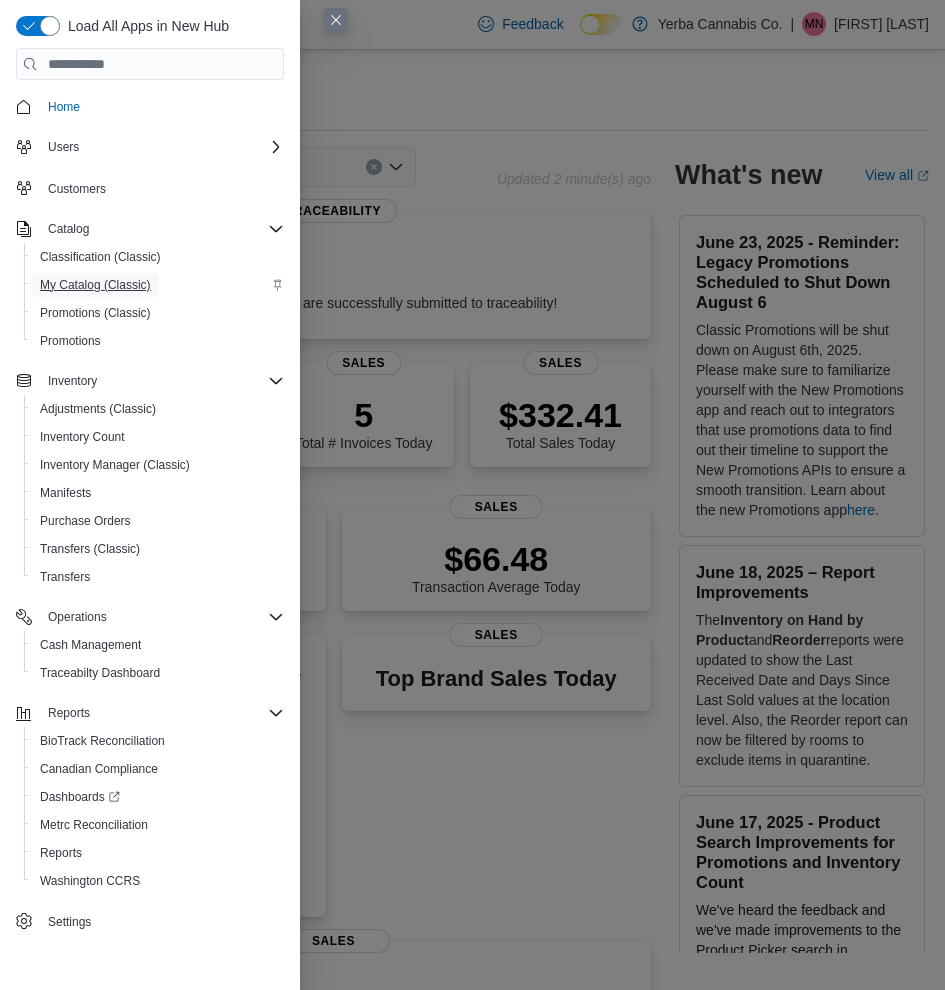 click on "My Catalog (Classic)" at bounding box center (95, 285) 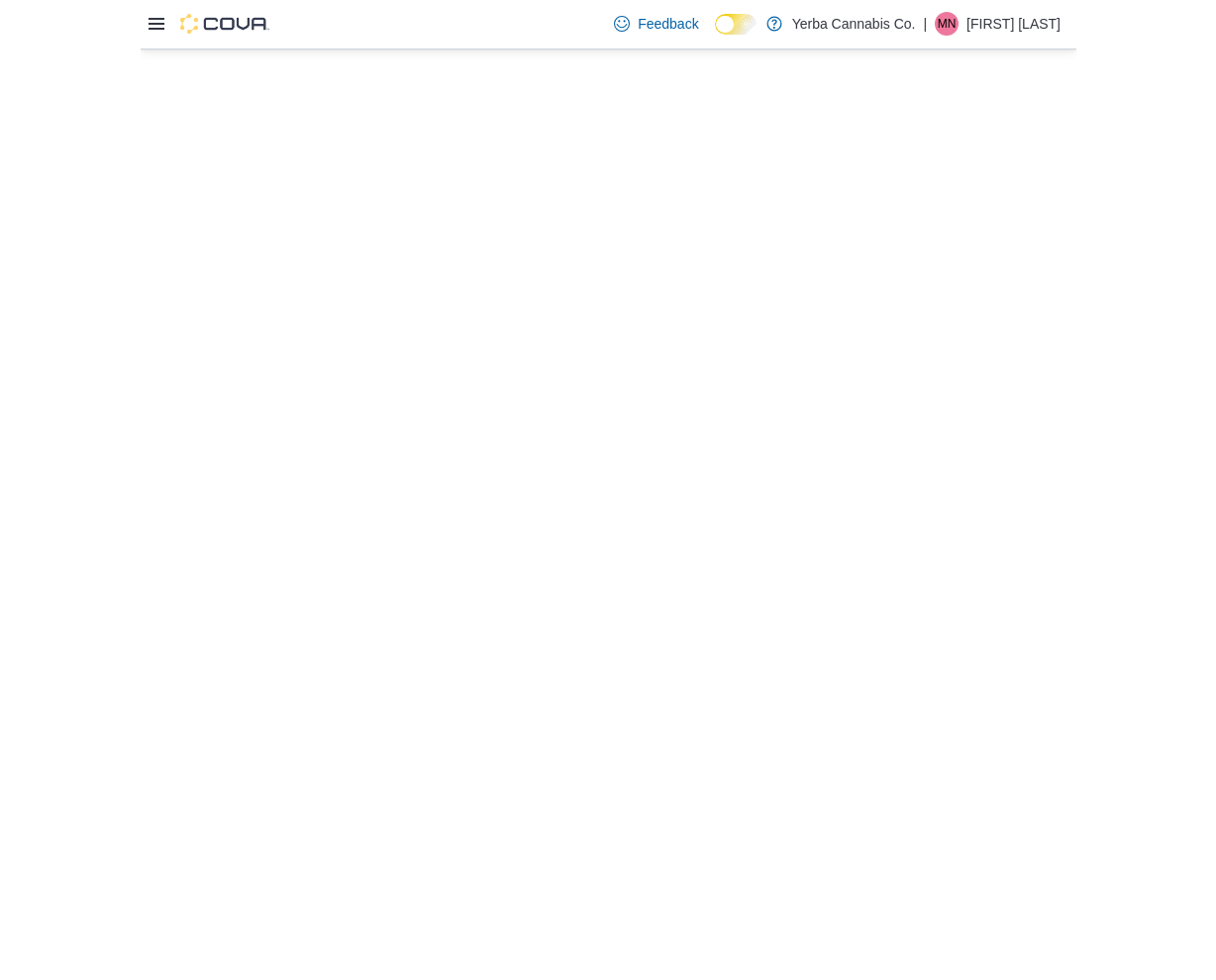 scroll, scrollTop: 0, scrollLeft: 0, axis: both 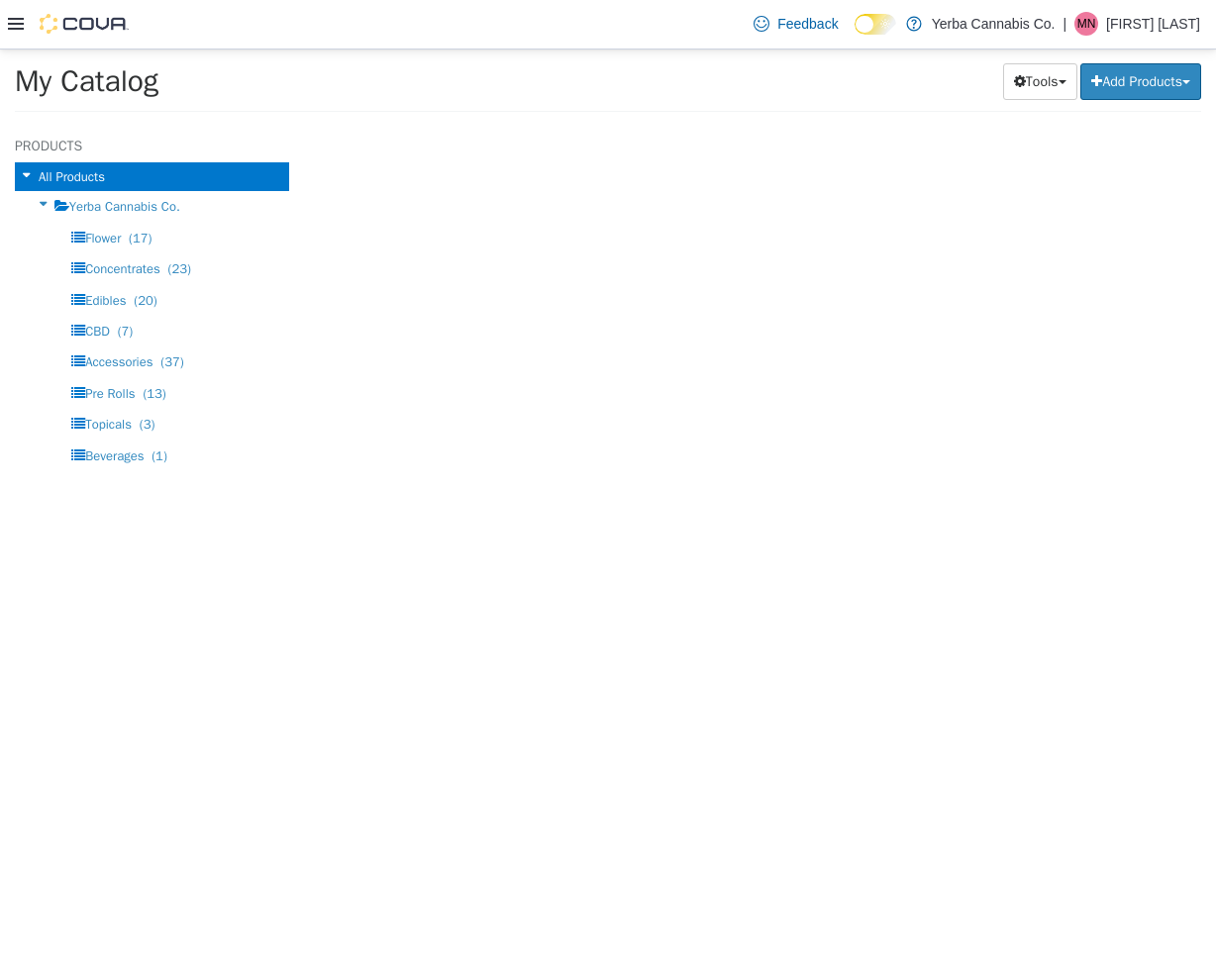 select on "**********" 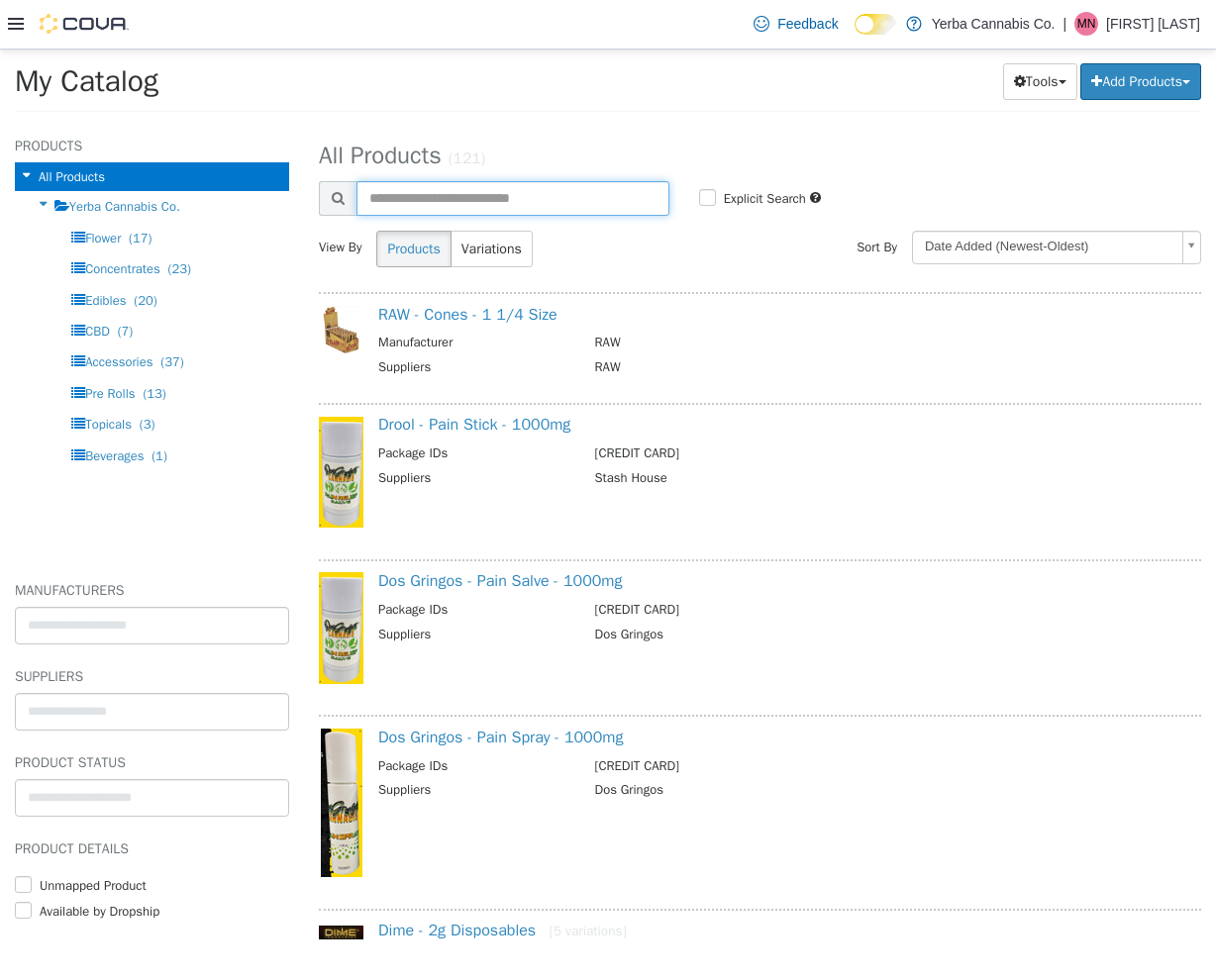 click at bounding box center (513, 197) 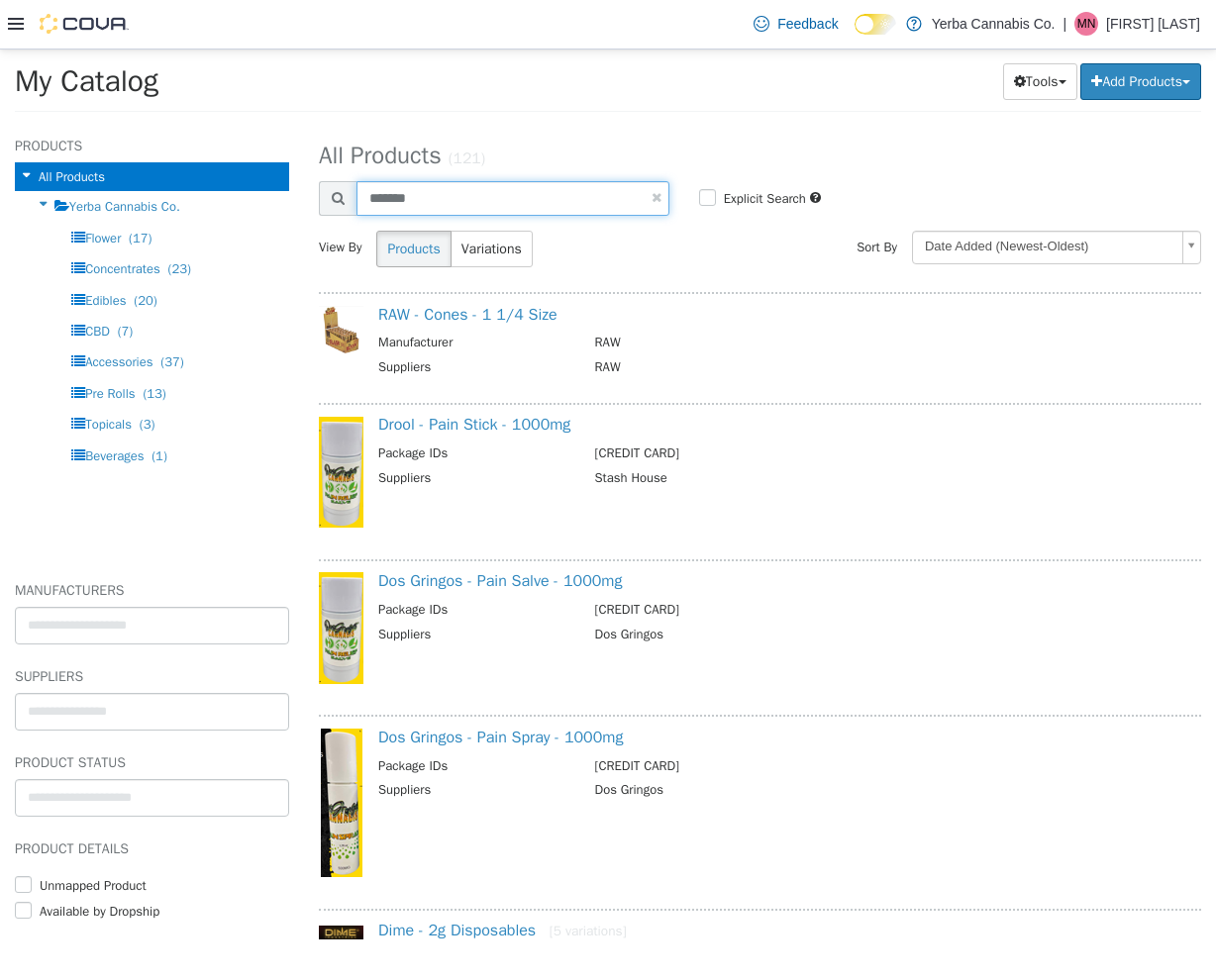 type on "*******" 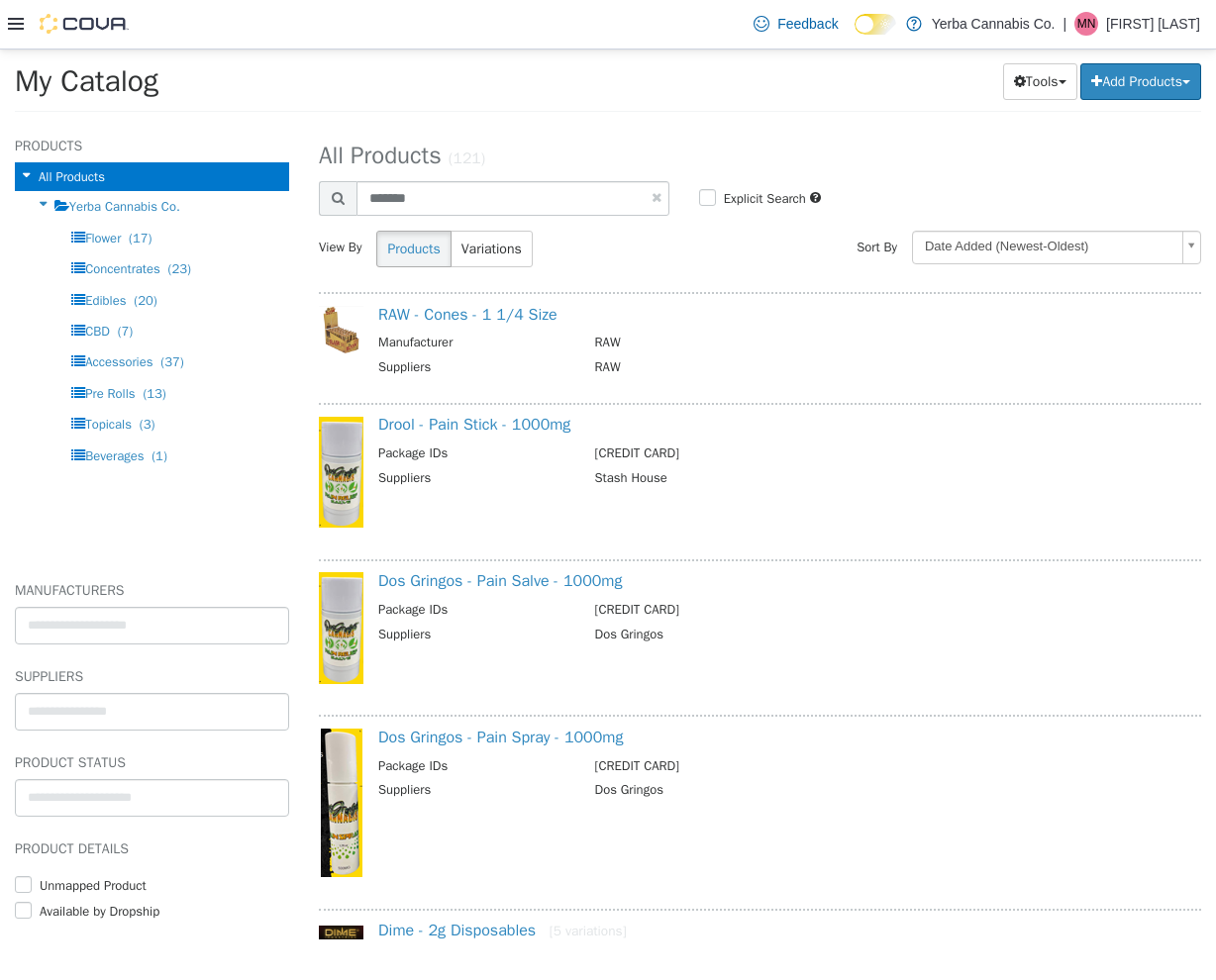 select on "**********" 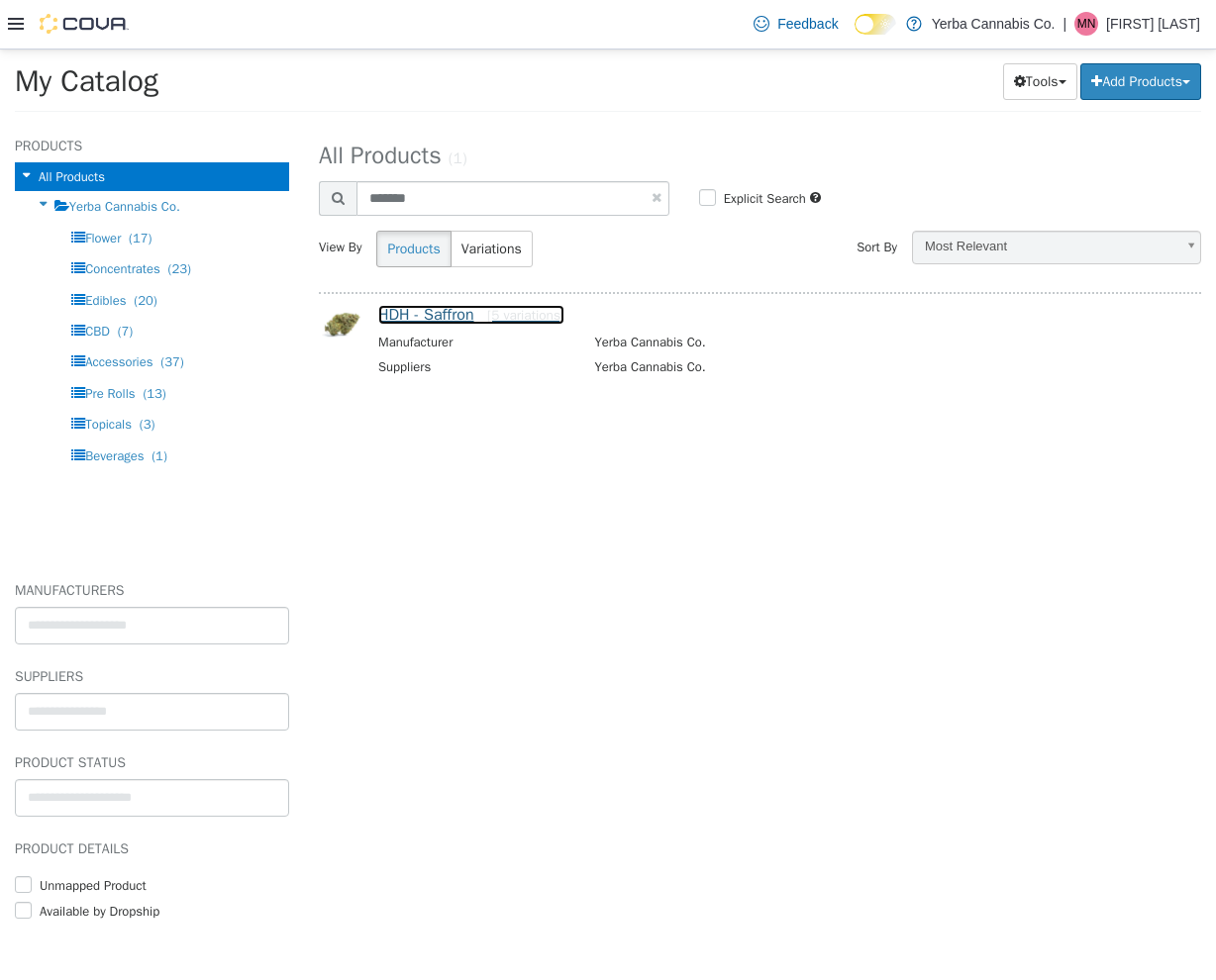 click on "HDH - Saffron
[5 variations]" at bounding box center (471, 314) 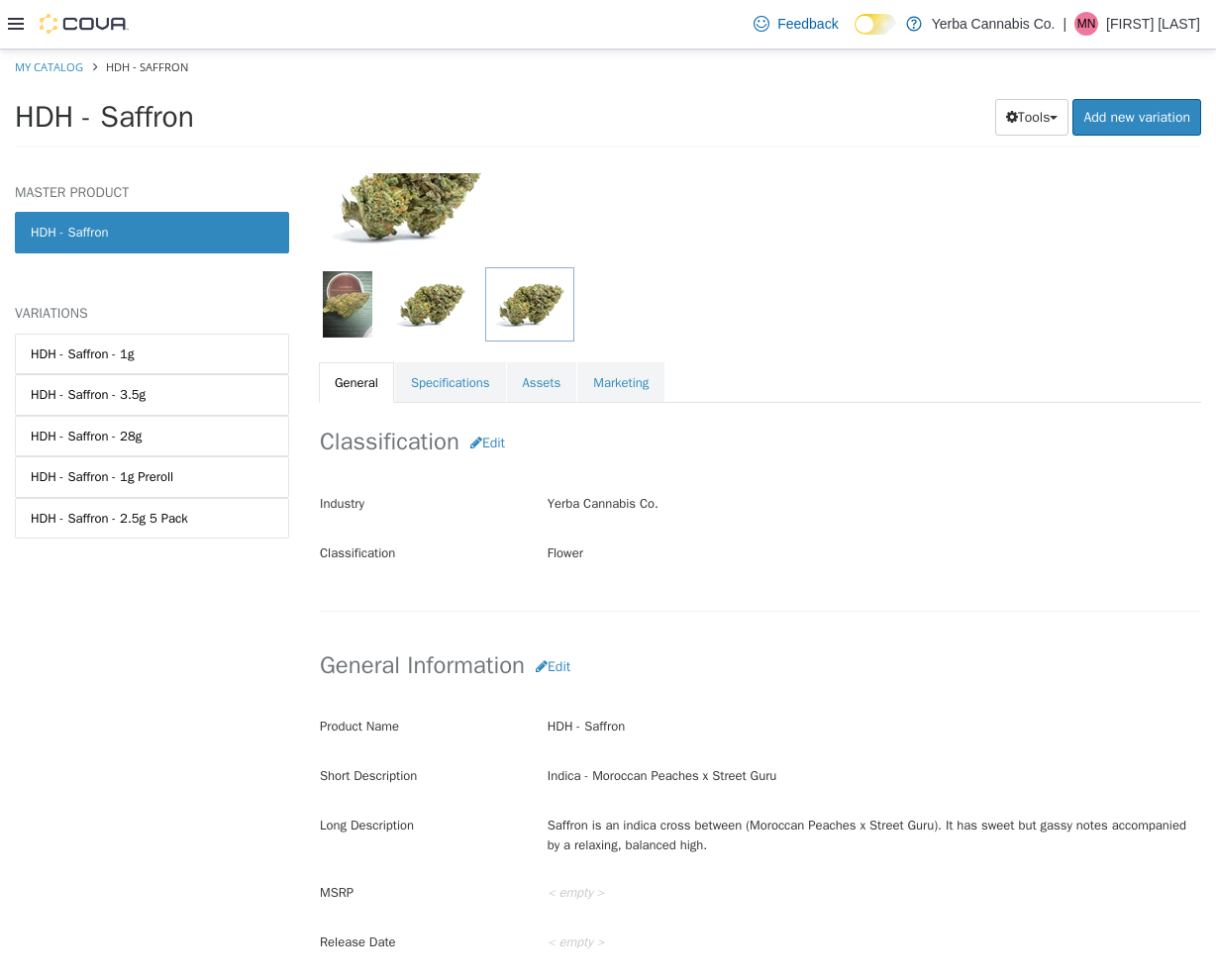 scroll, scrollTop: 0, scrollLeft: 0, axis: both 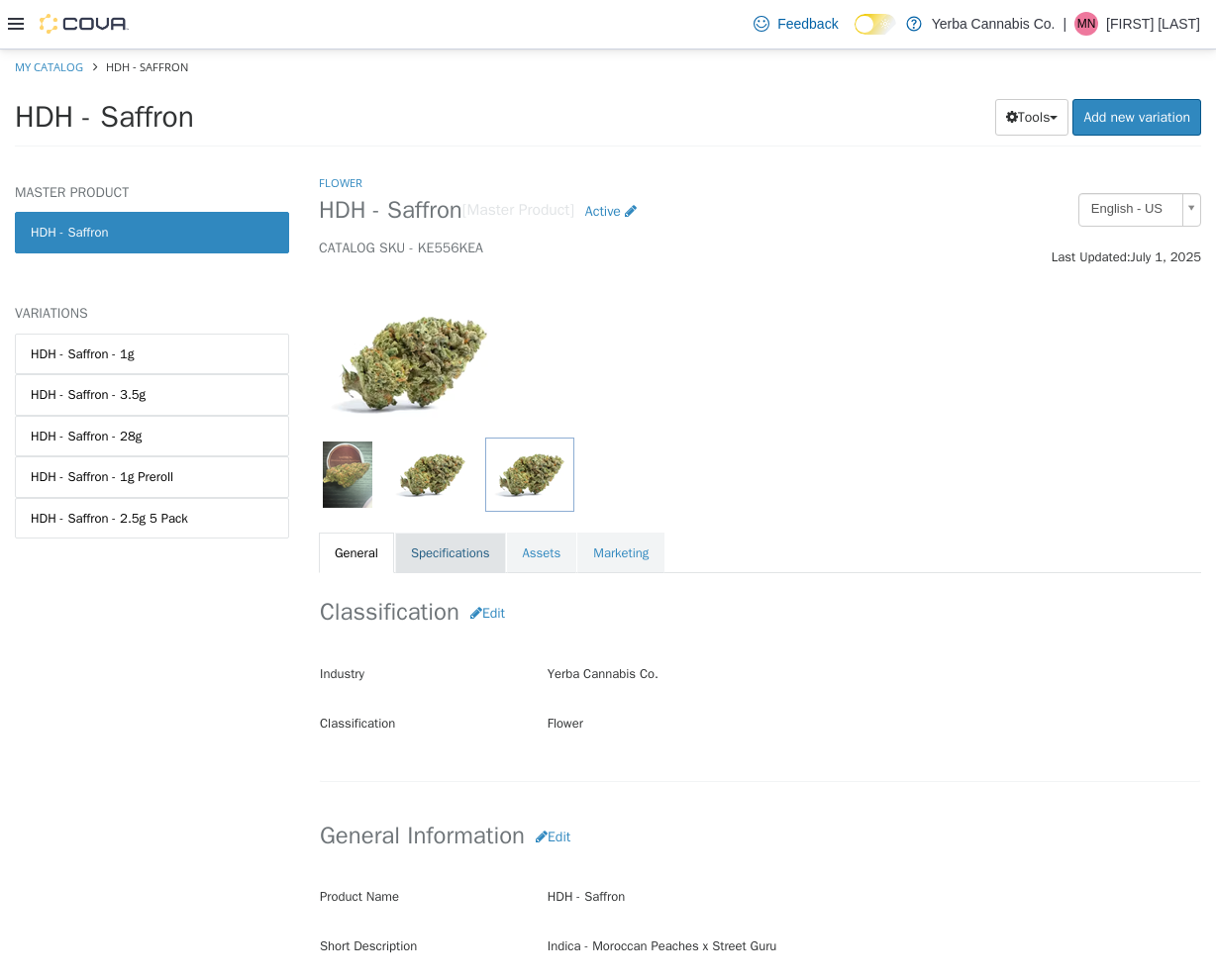 click on "Specifications" at bounding box center (451, 552) 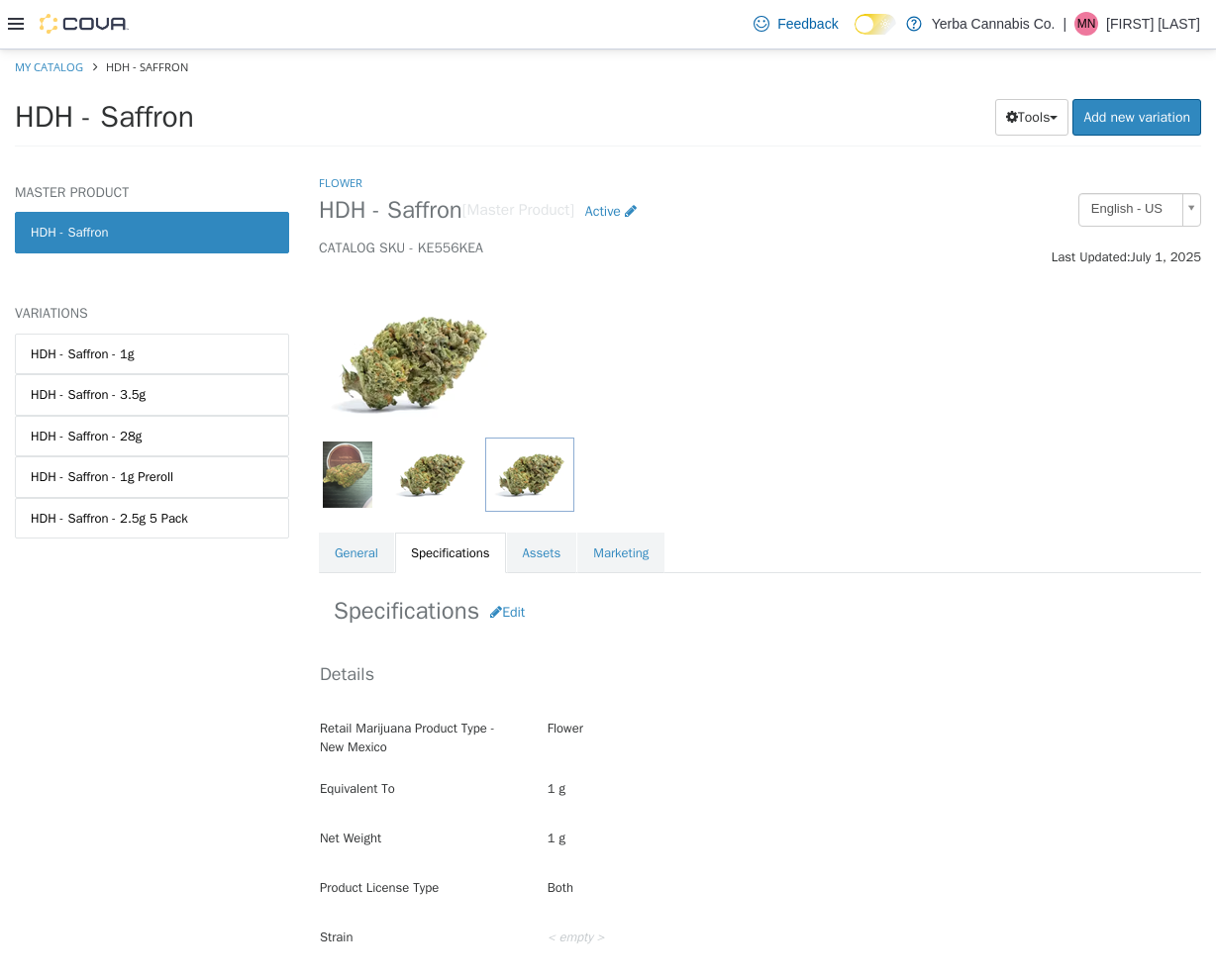 scroll, scrollTop: 388, scrollLeft: 0, axis: vertical 